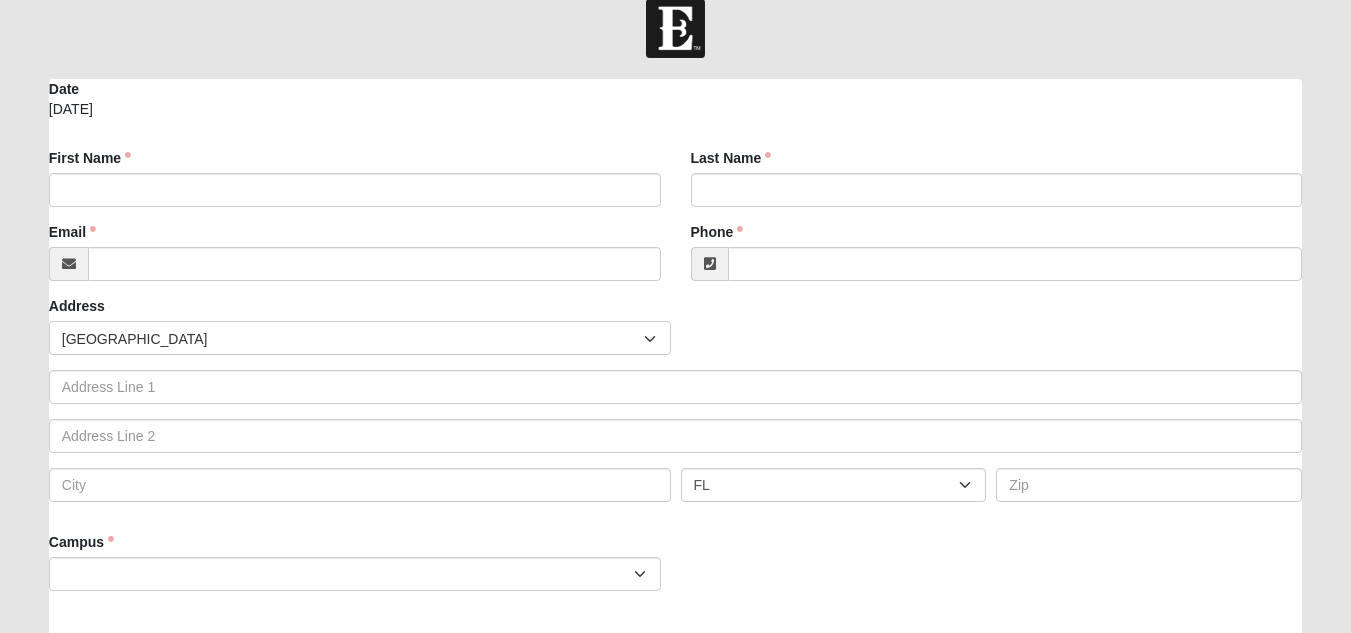scroll, scrollTop: 0, scrollLeft: 0, axis: both 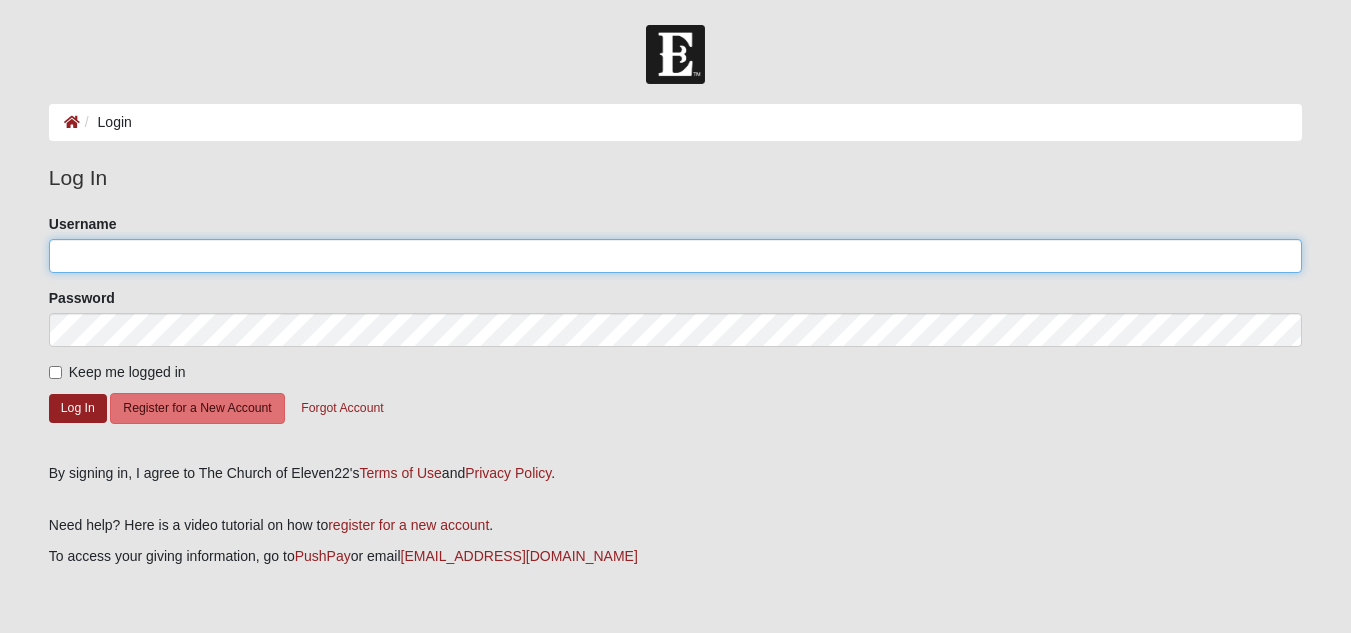 type on "tmformont" 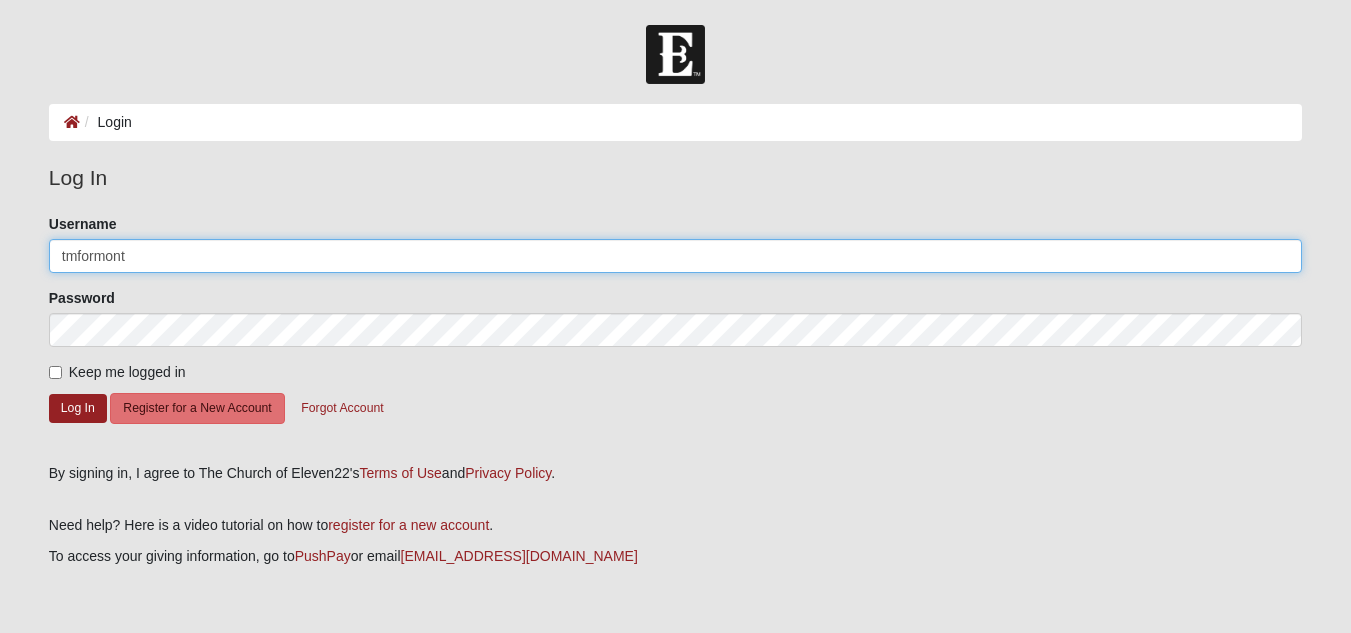 click on "tmformont" 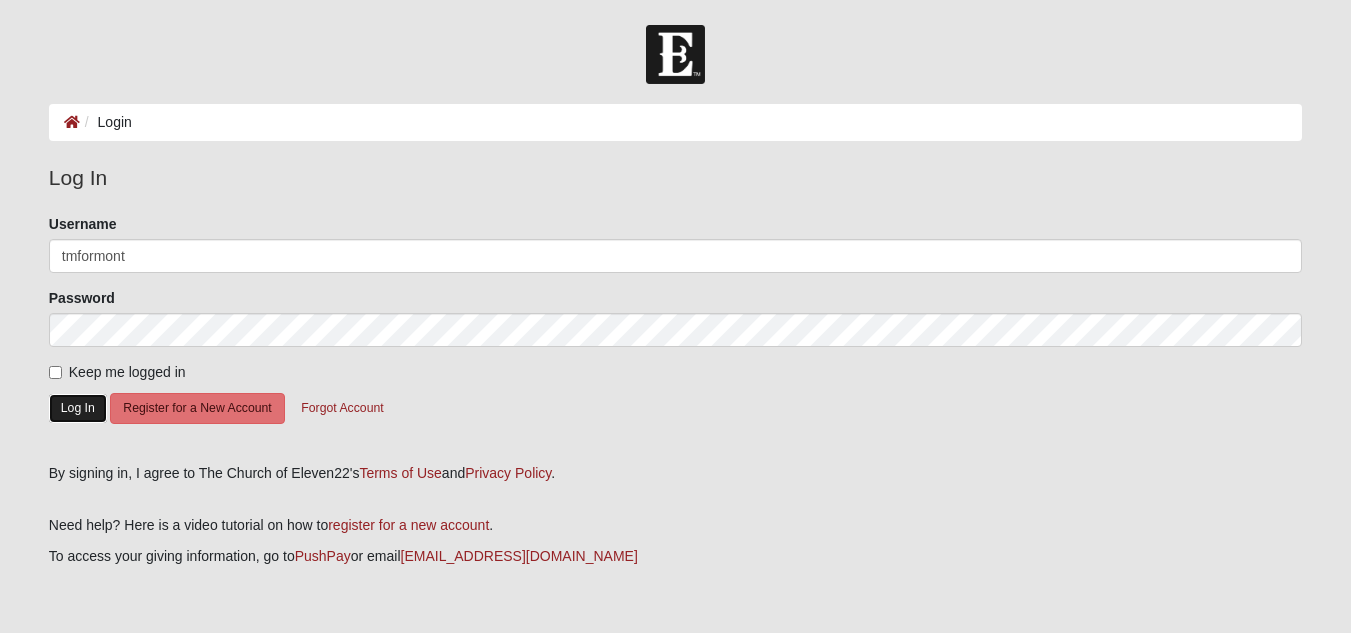 click on "Log In" 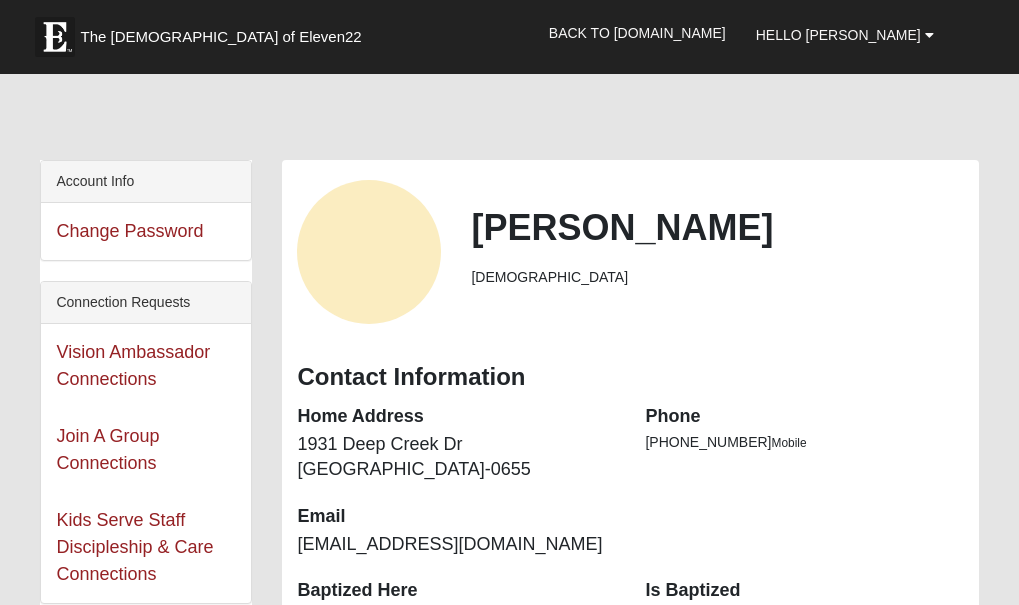 scroll, scrollTop: 0, scrollLeft: 0, axis: both 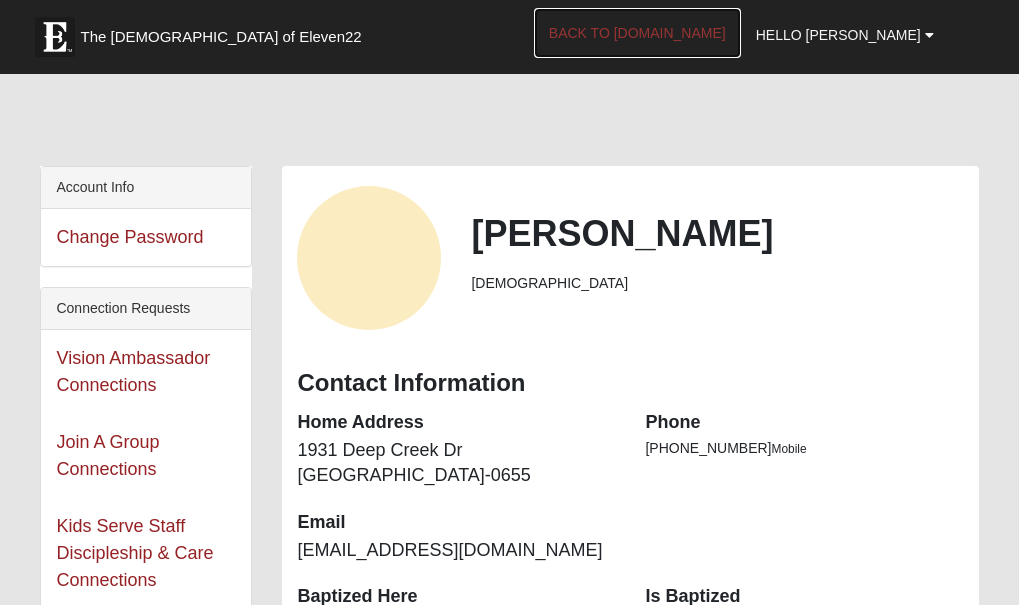 click on "Back to COE22.com" at bounding box center (637, 33) 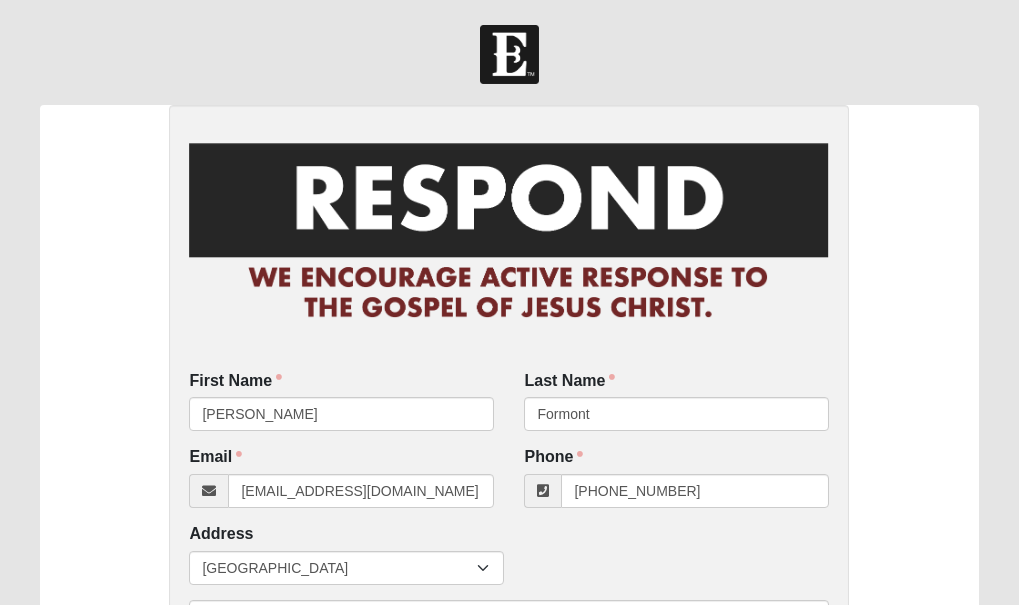 scroll, scrollTop: 0, scrollLeft: 0, axis: both 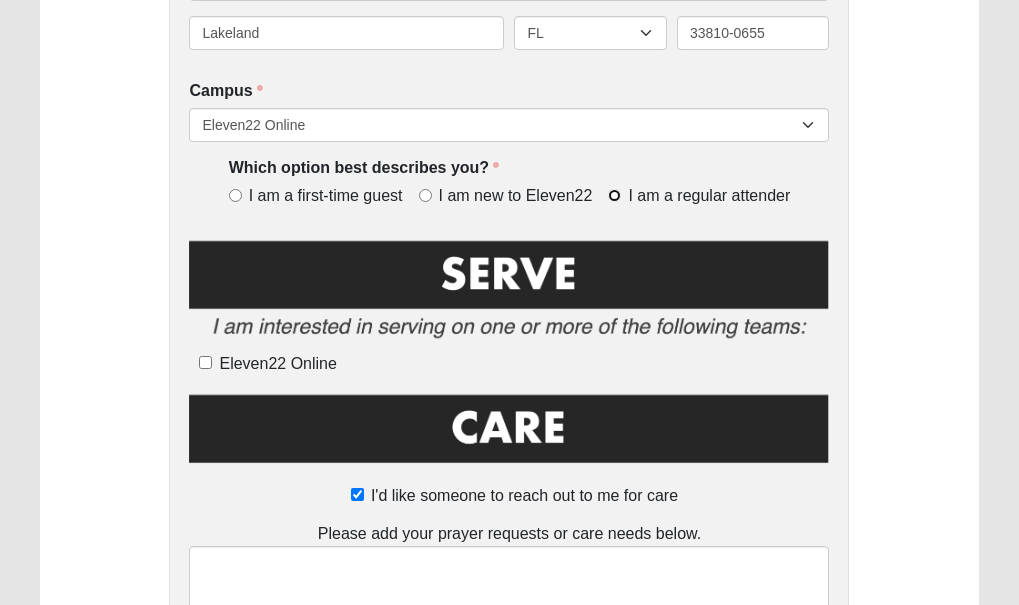 click on "I am a regular attender" at bounding box center [614, 195] 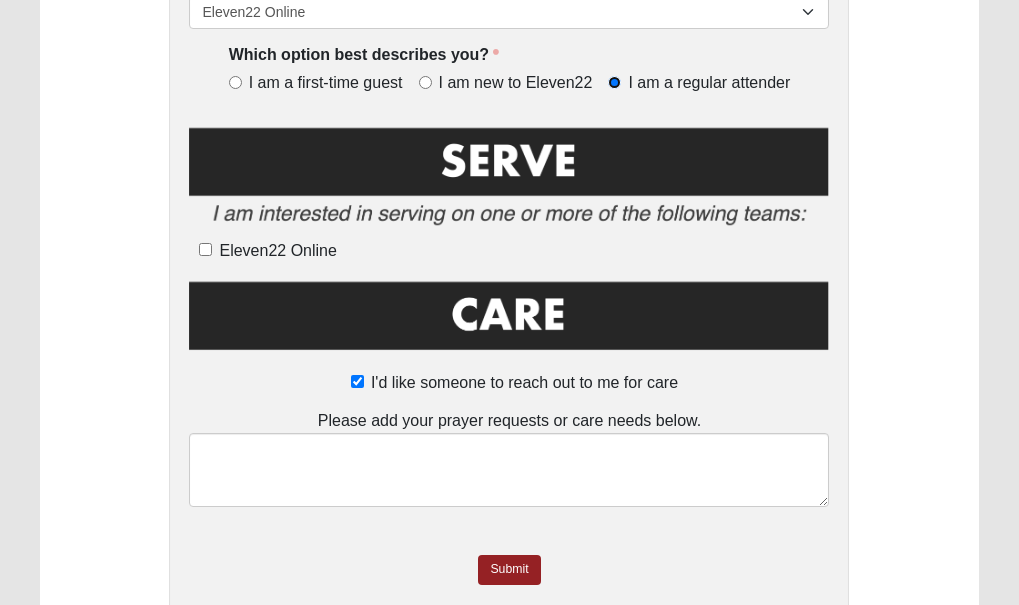scroll, scrollTop: 951, scrollLeft: 0, axis: vertical 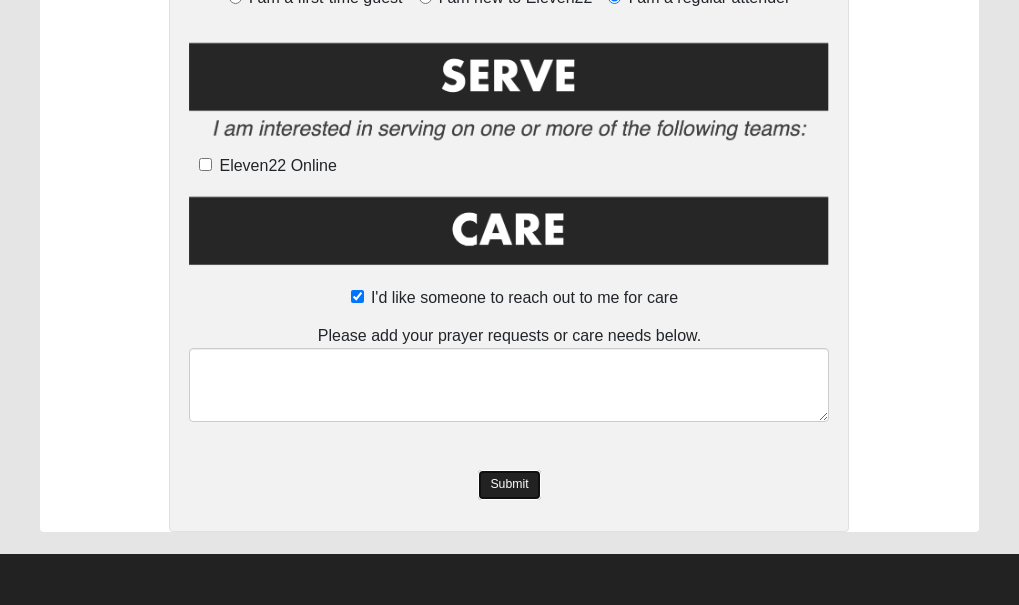 click on "Submit" at bounding box center (509, 484) 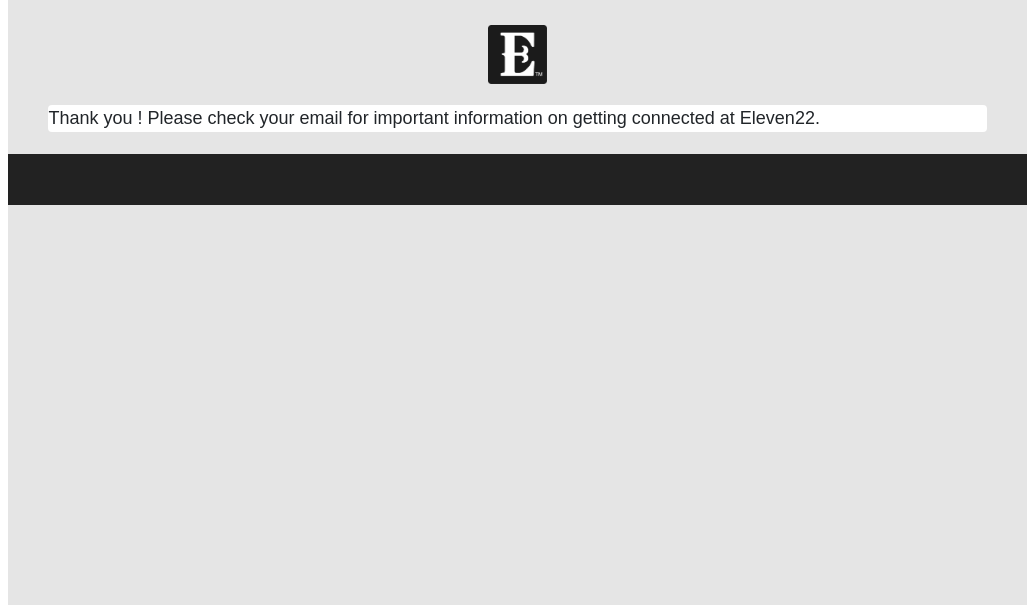 scroll, scrollTop: 0, scrollLeft: 0, axis: both 